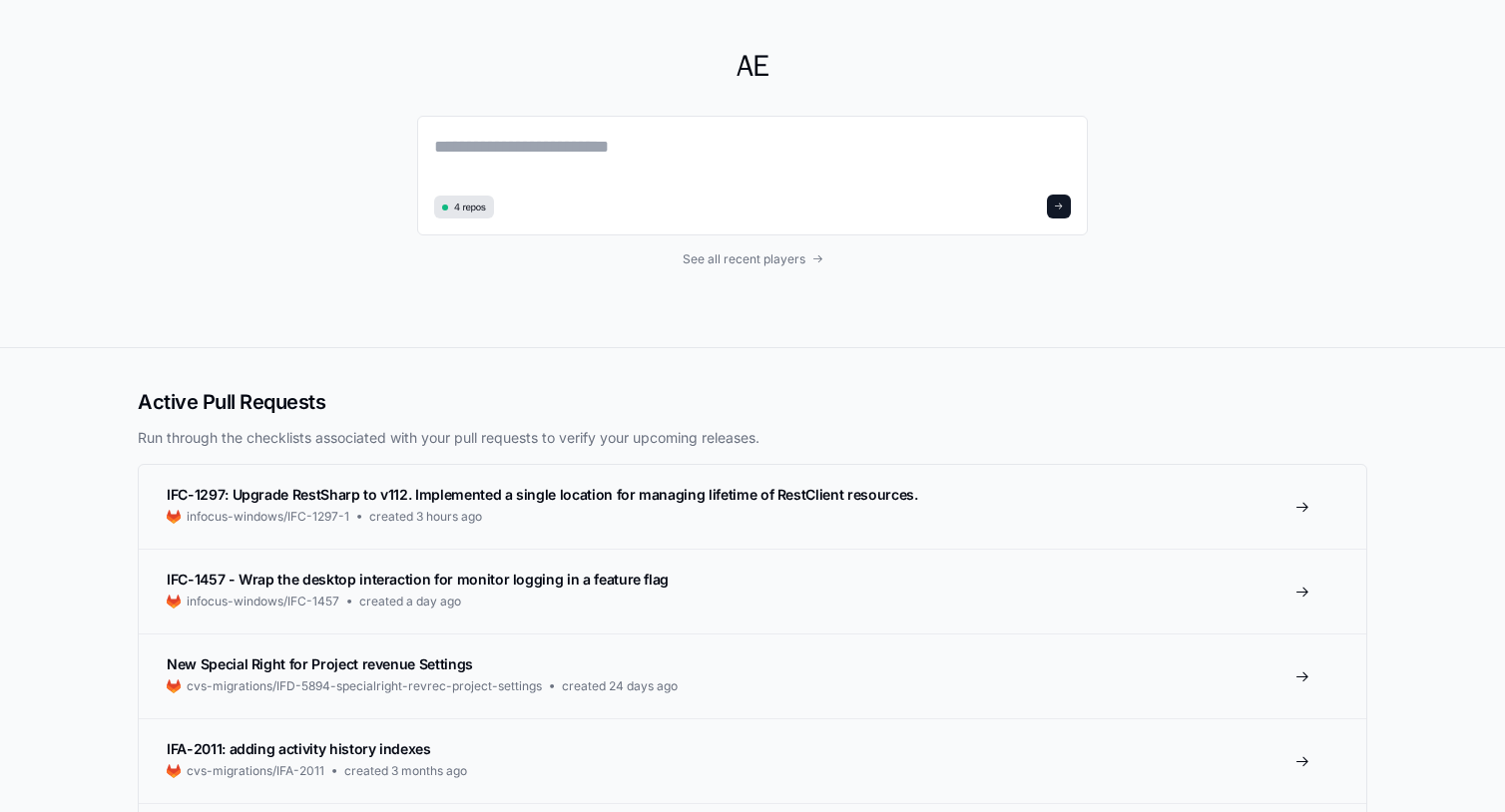 scroll, scrollTop: 0, scrollLeft: 0, axis: both 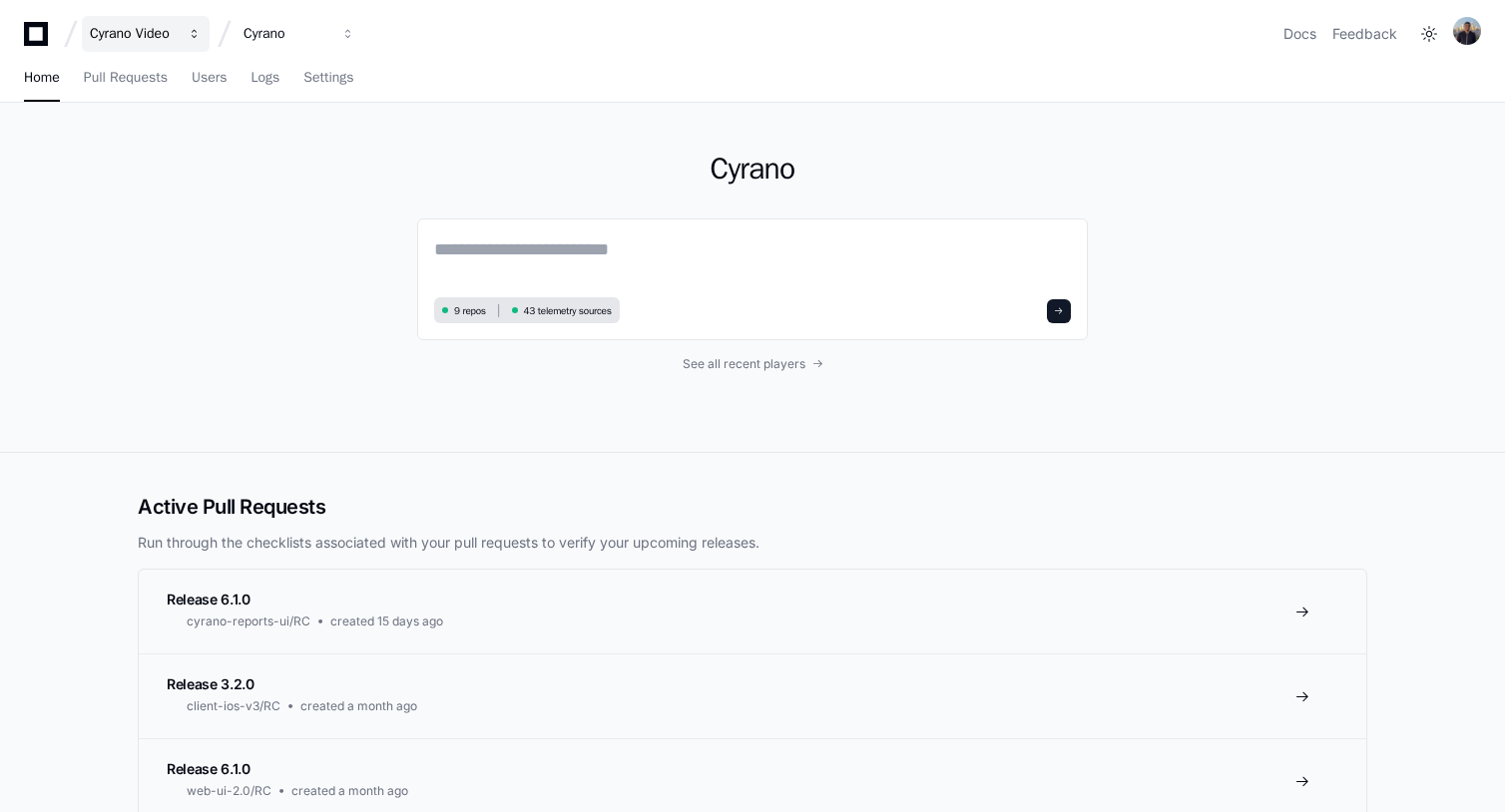 click on "Cyrano Video" at bounding box center [133, 34] 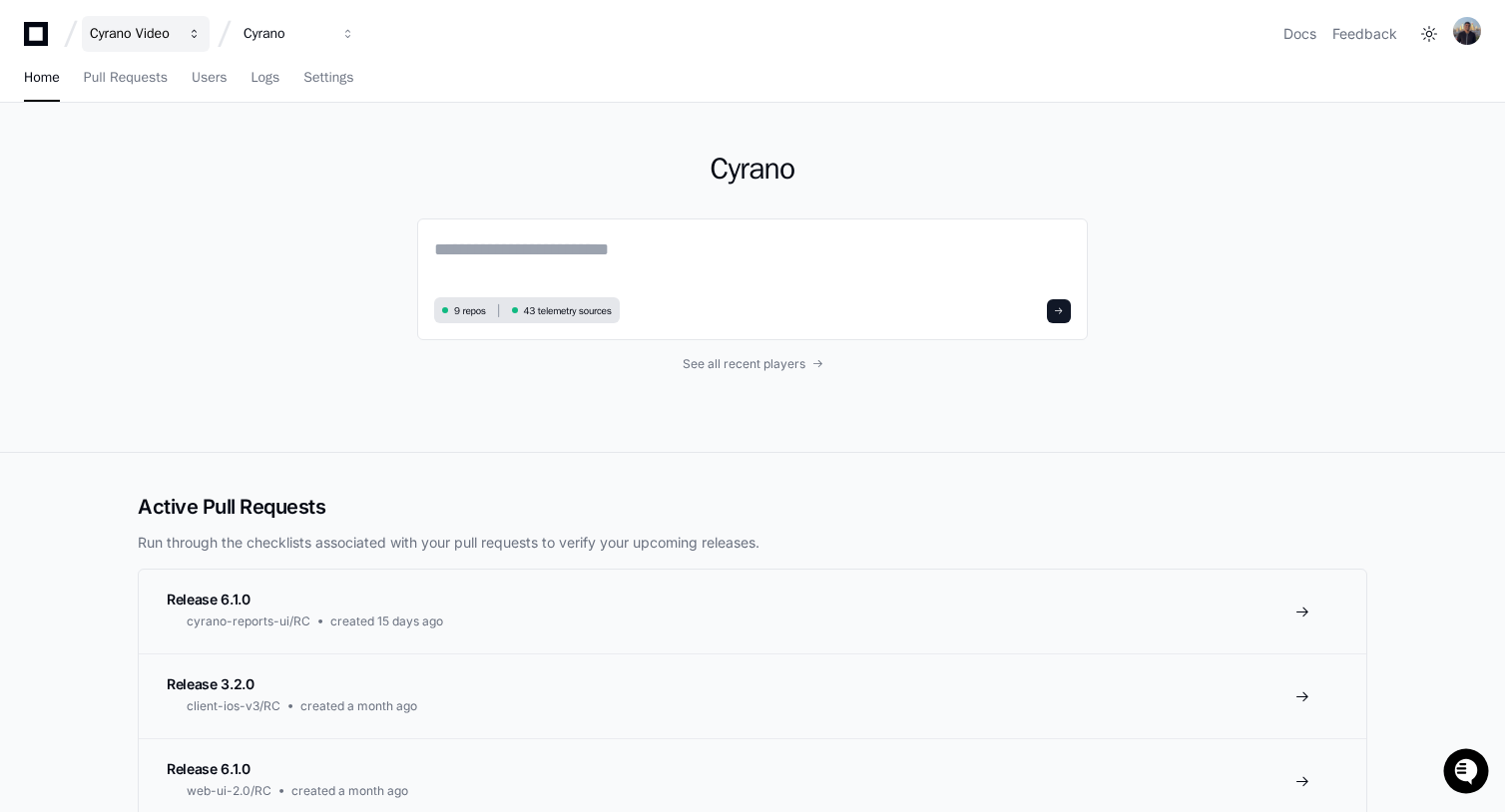 scroll, scrollTop: 0, scrollLeft: 0, axis: both 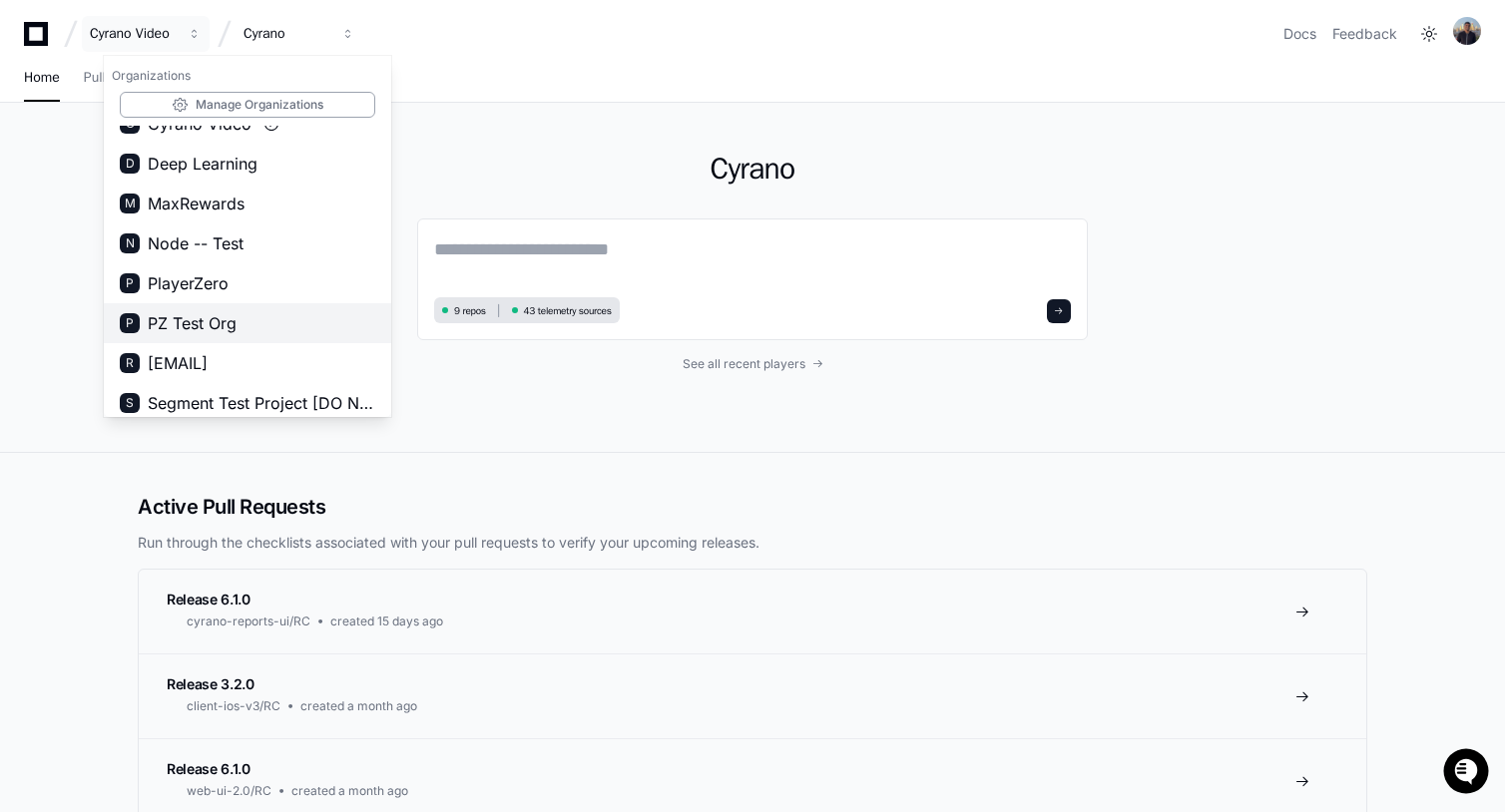 click on "PZ Test Org" at bounding box center (192, 323) 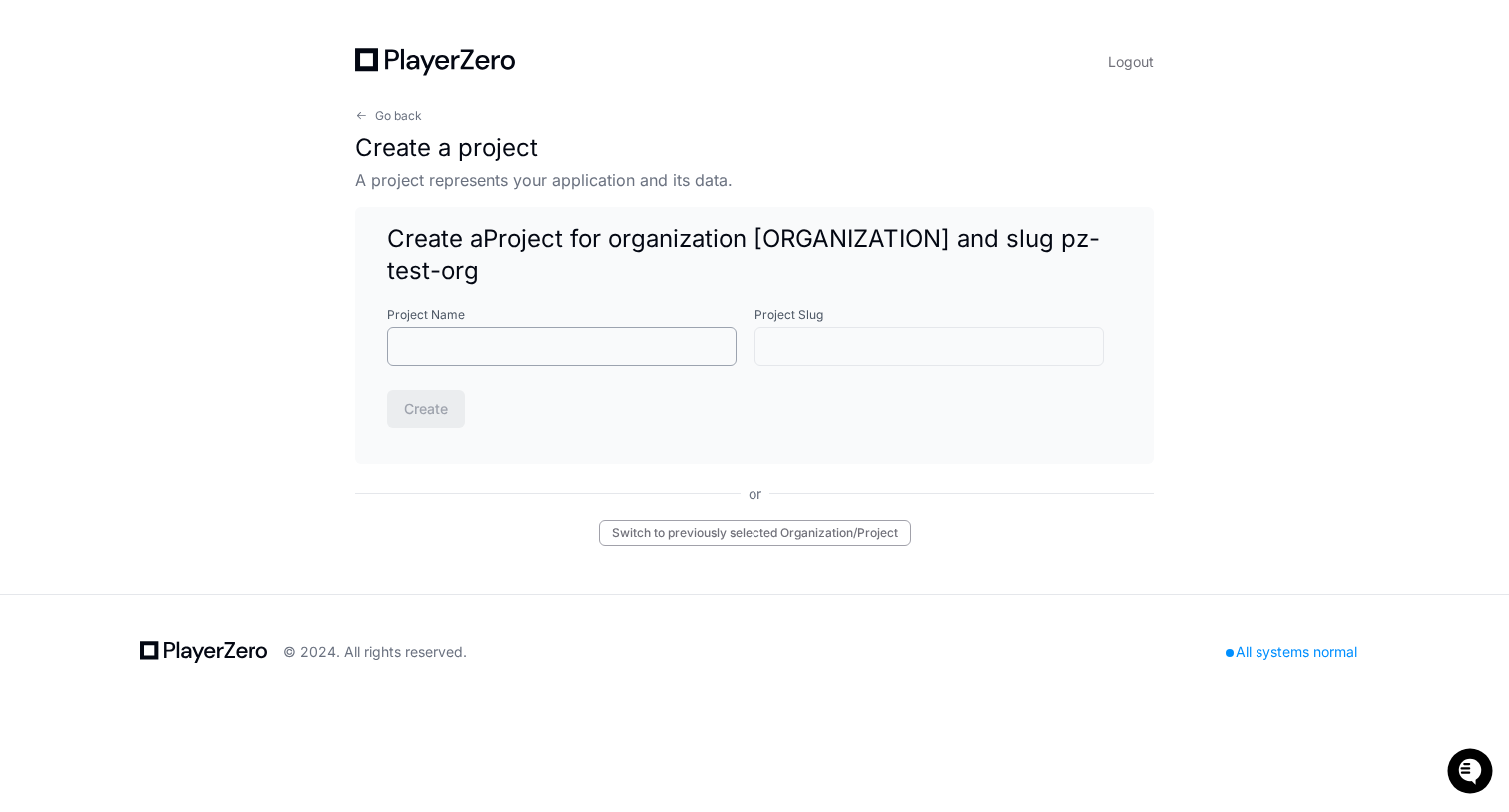 click on "Project Name" at bounding box center [562, 347] 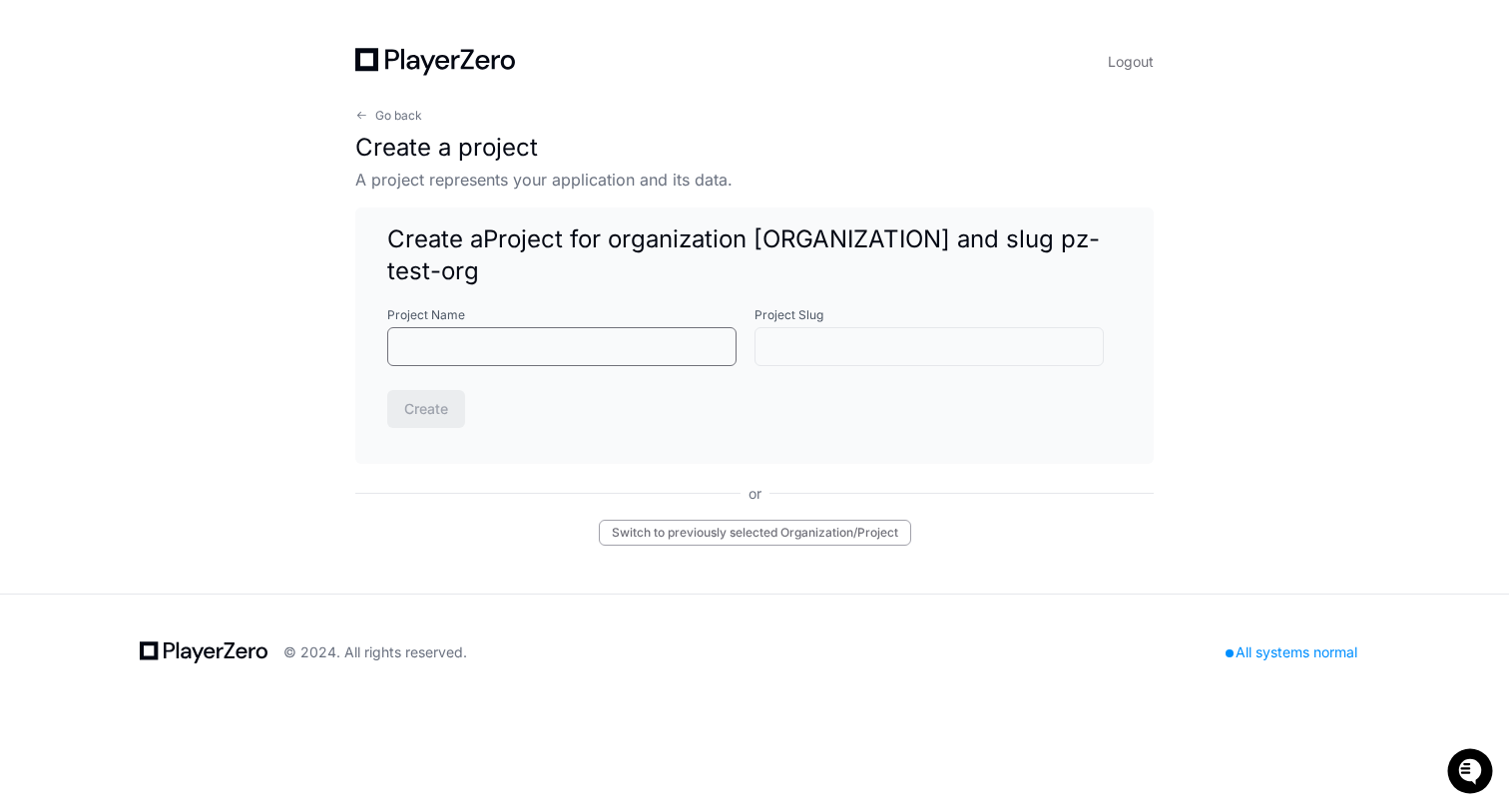 type on "*" 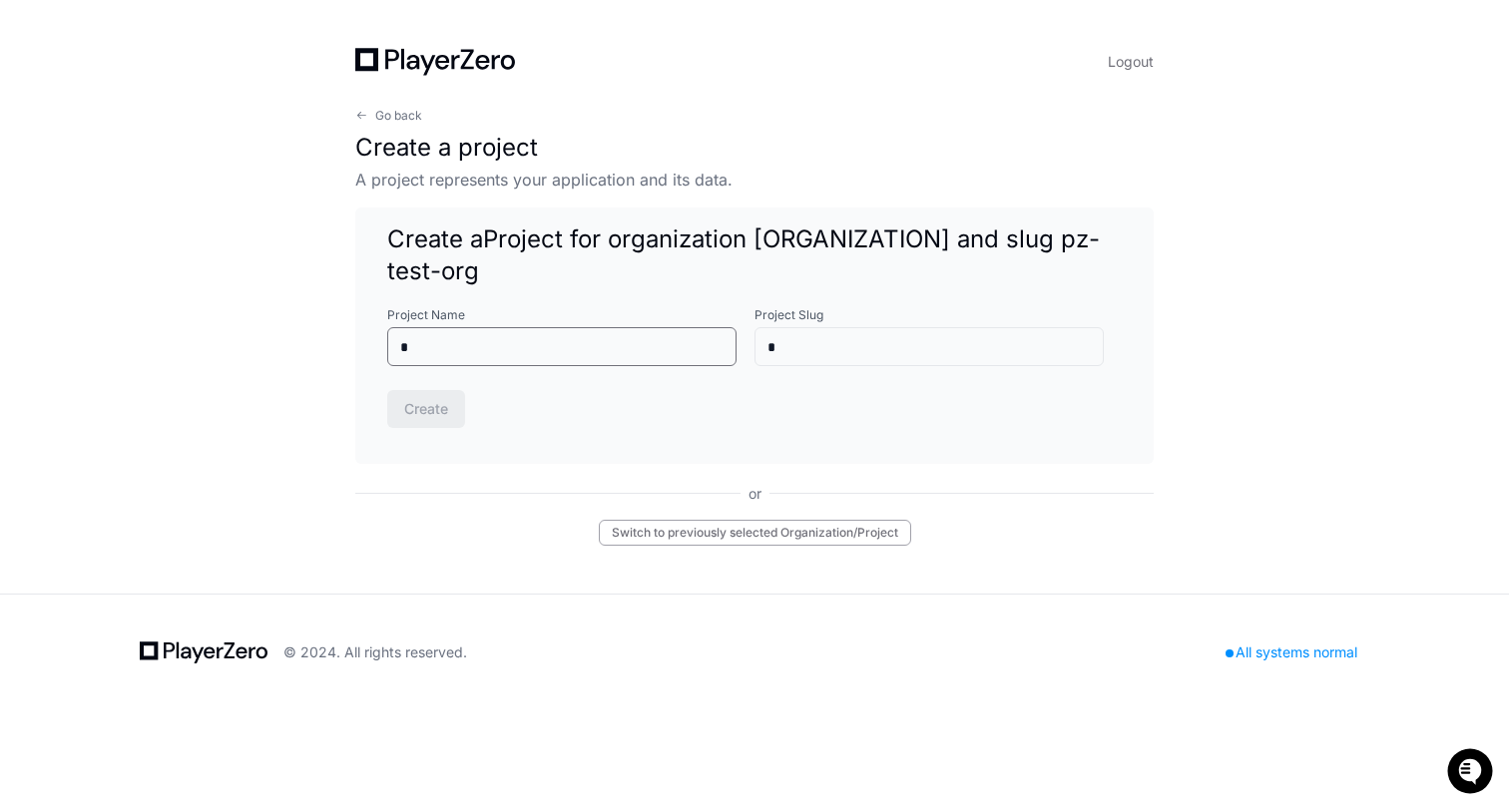 type on "**" 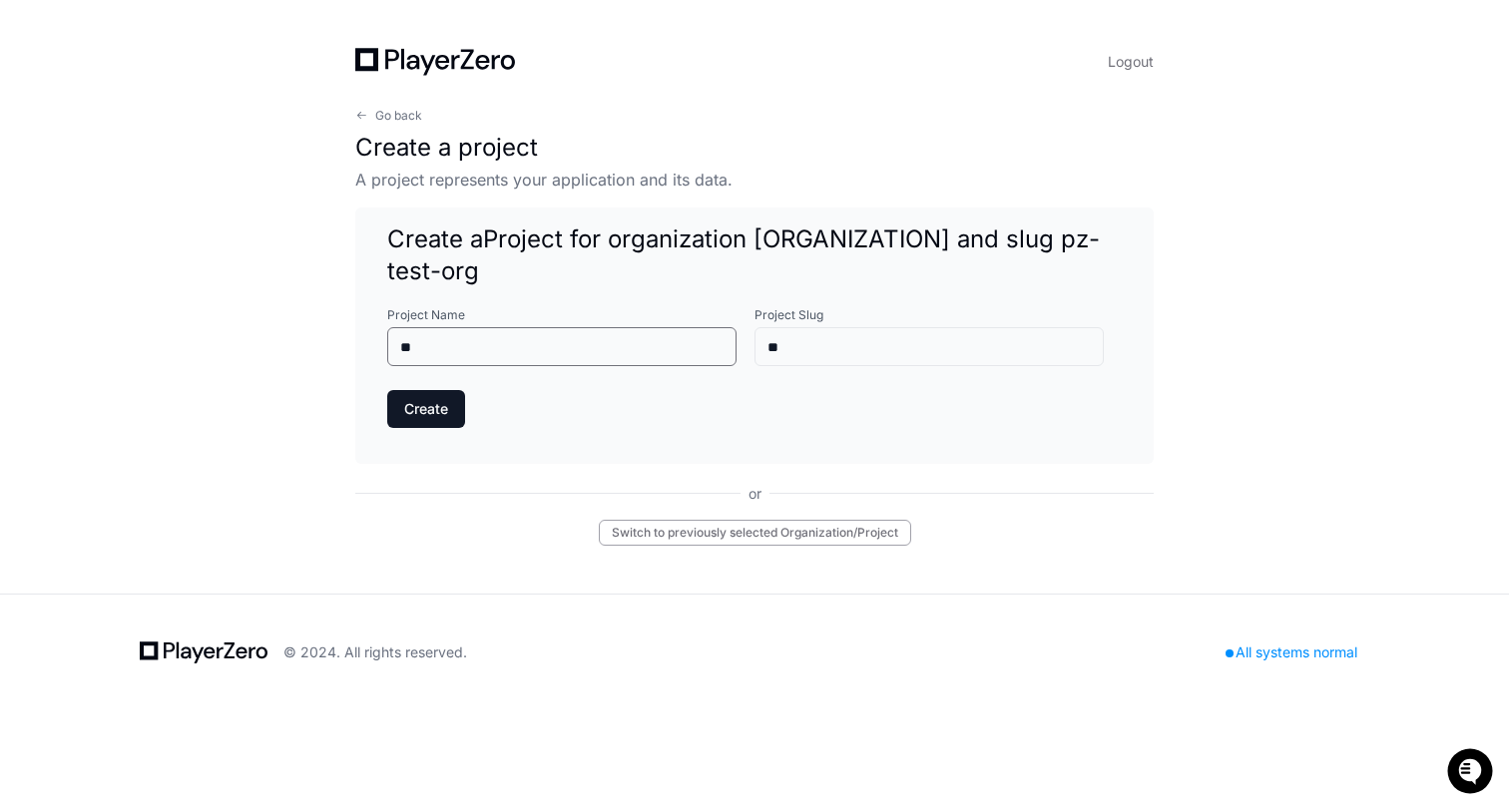 type on "***" 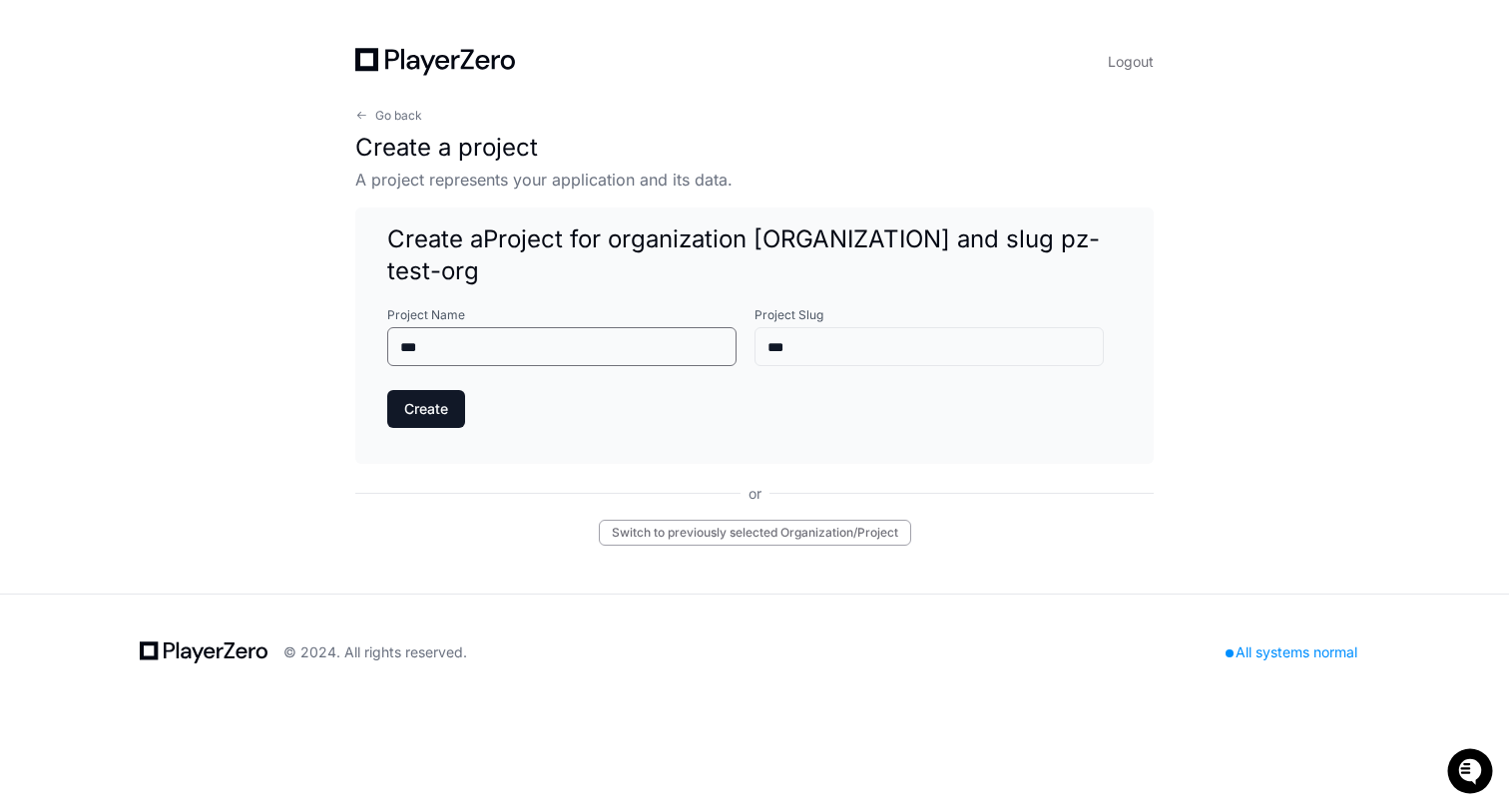 type on "****" 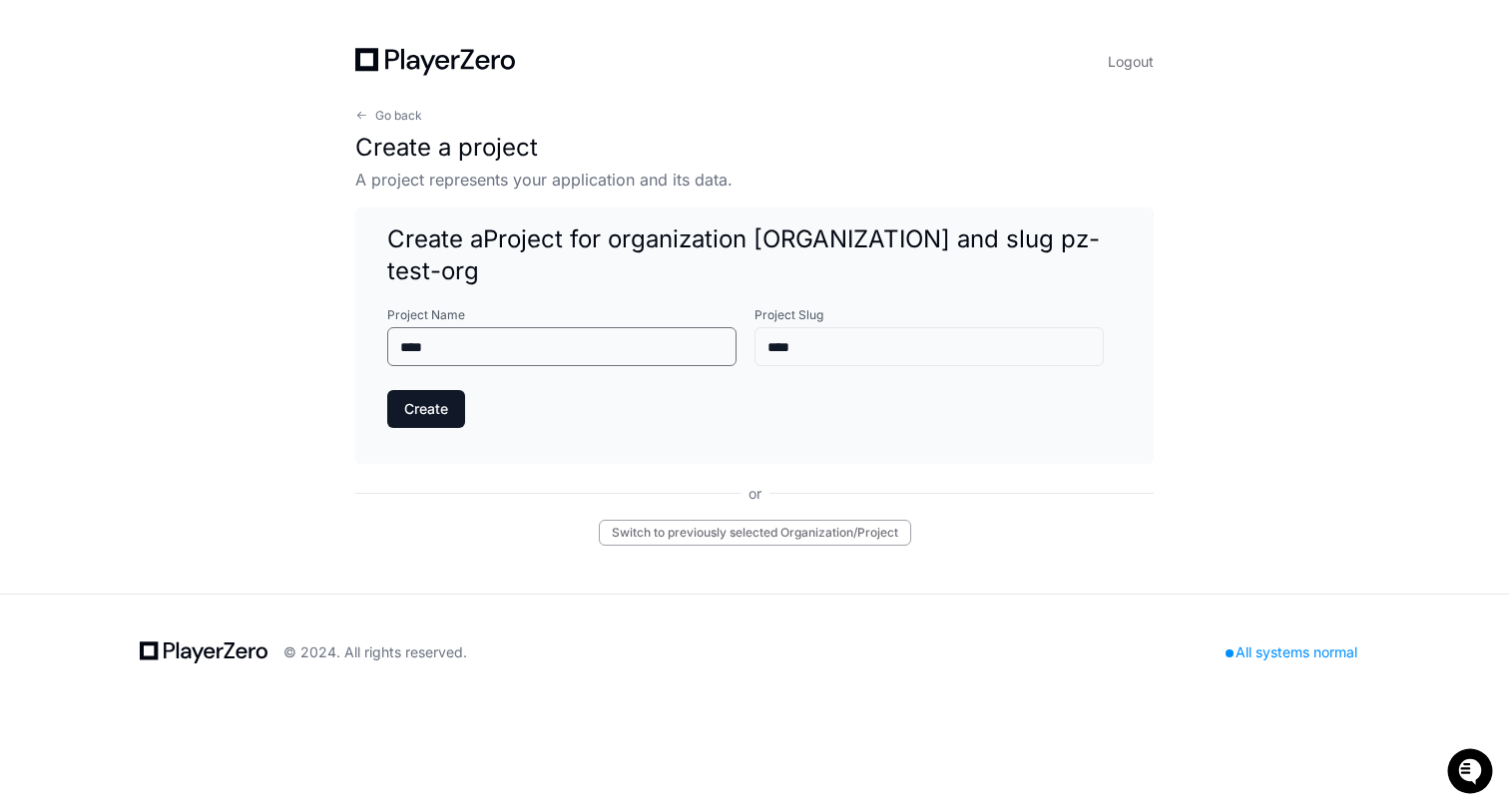 type on "*****" 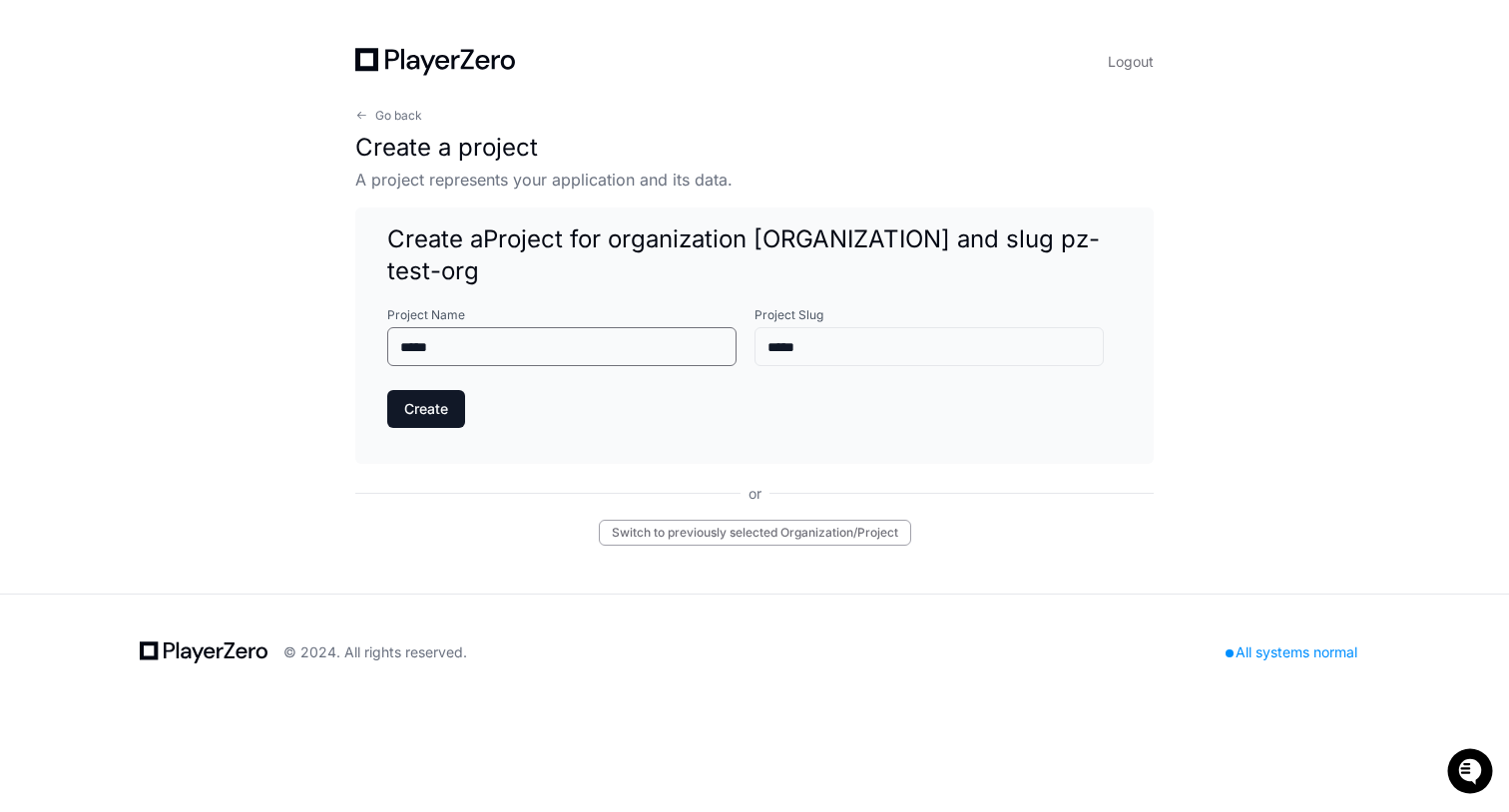 type on "****" 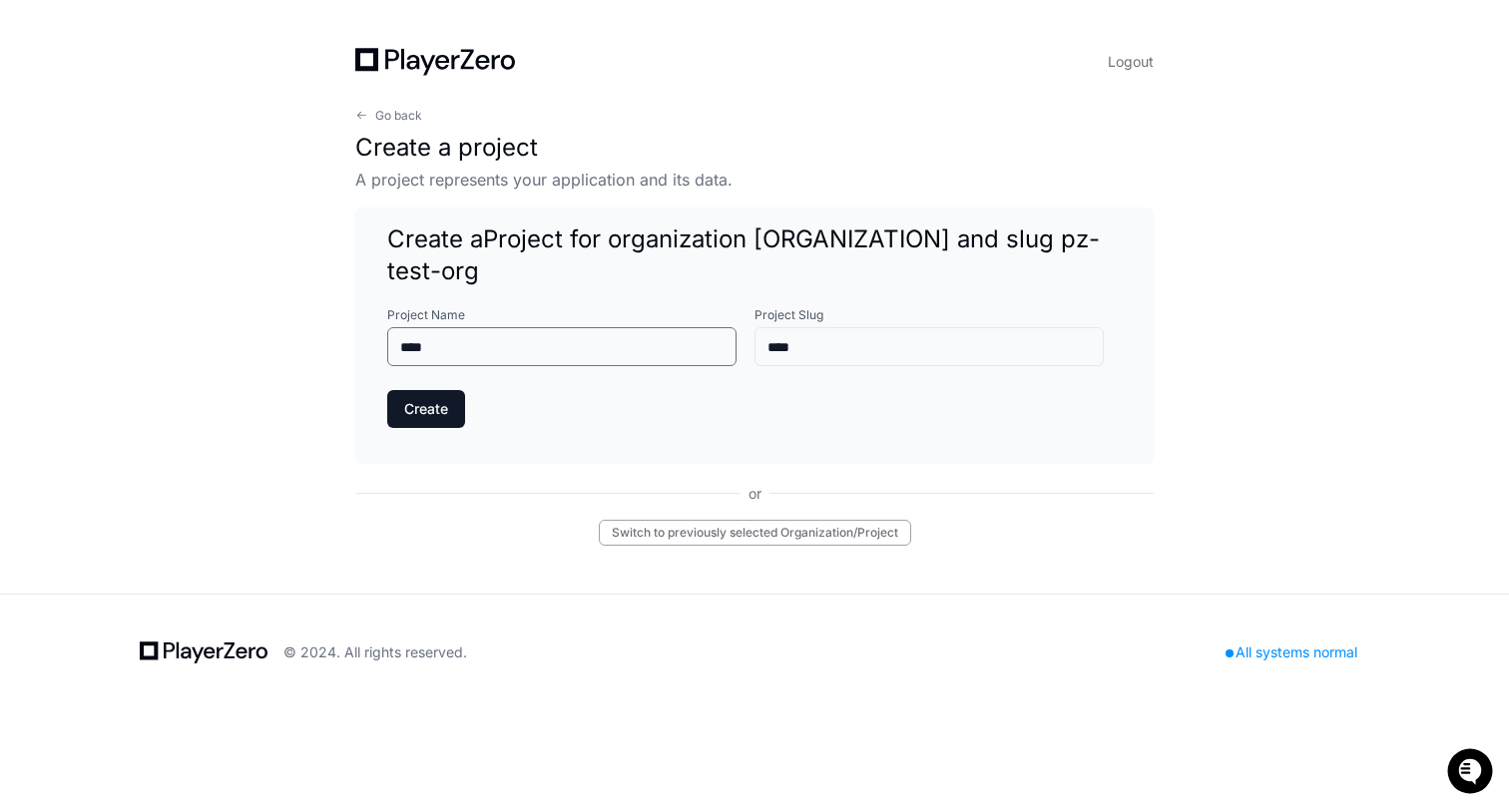 type 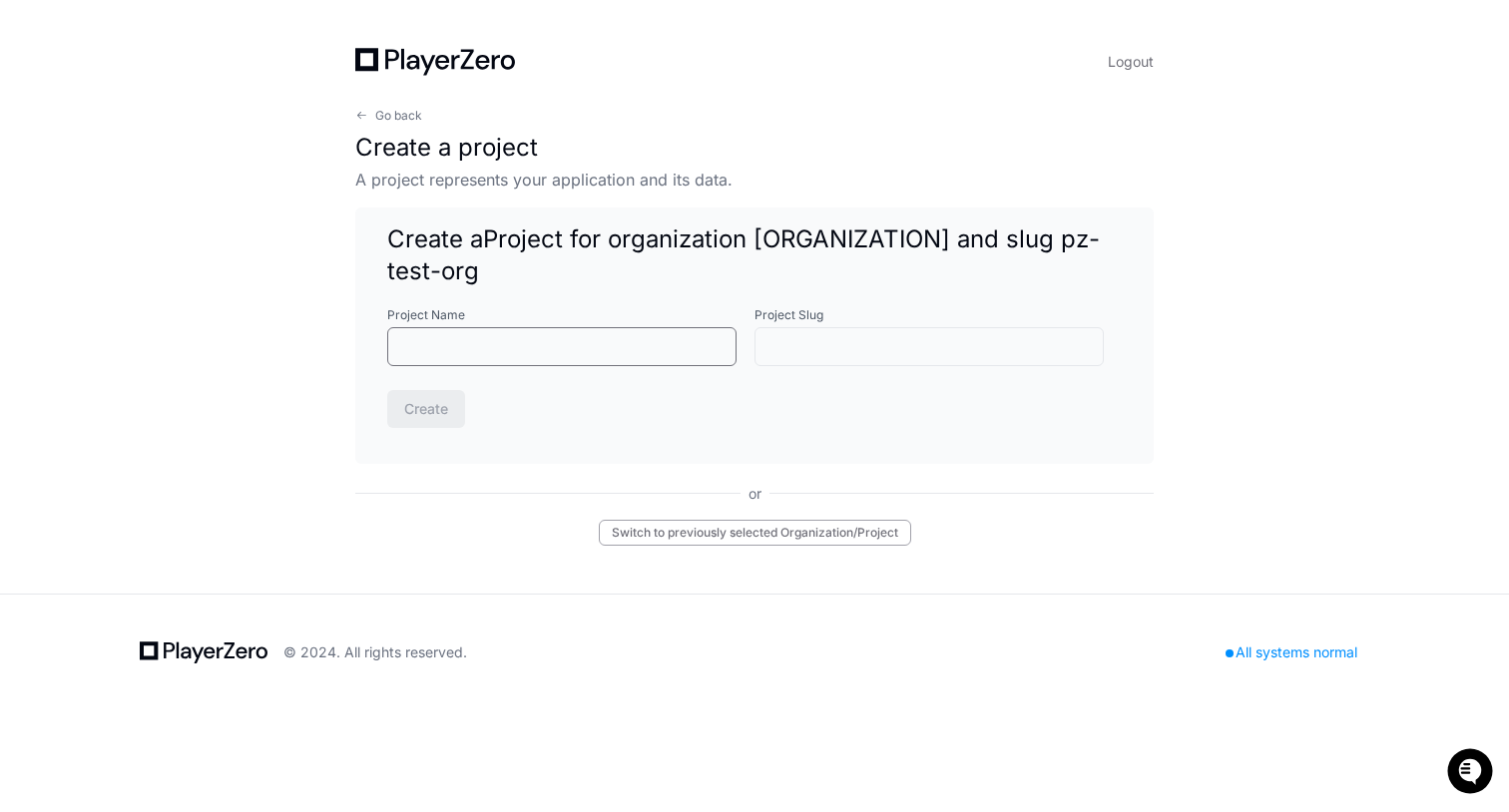 type on "*" 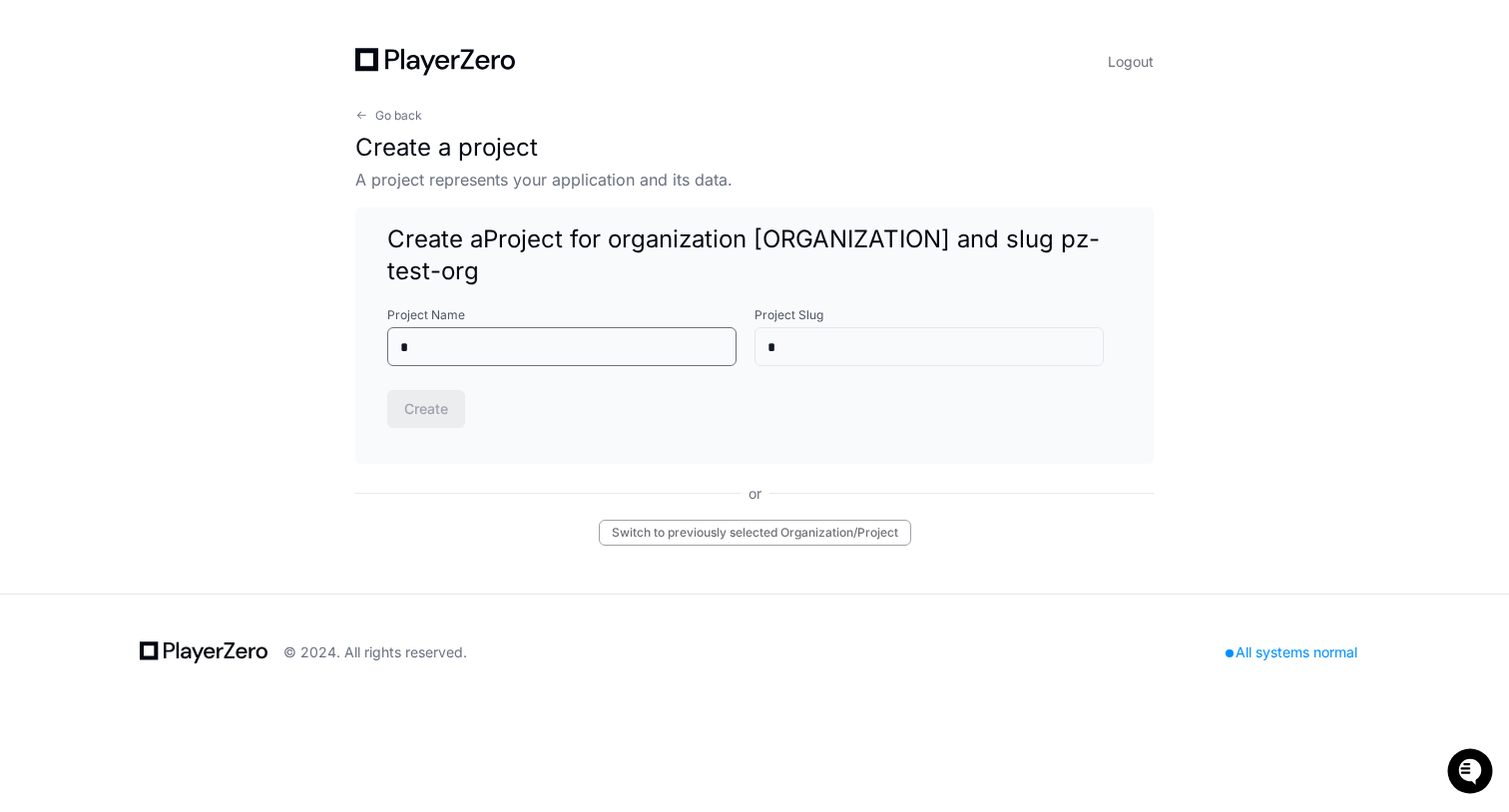 type on "**" 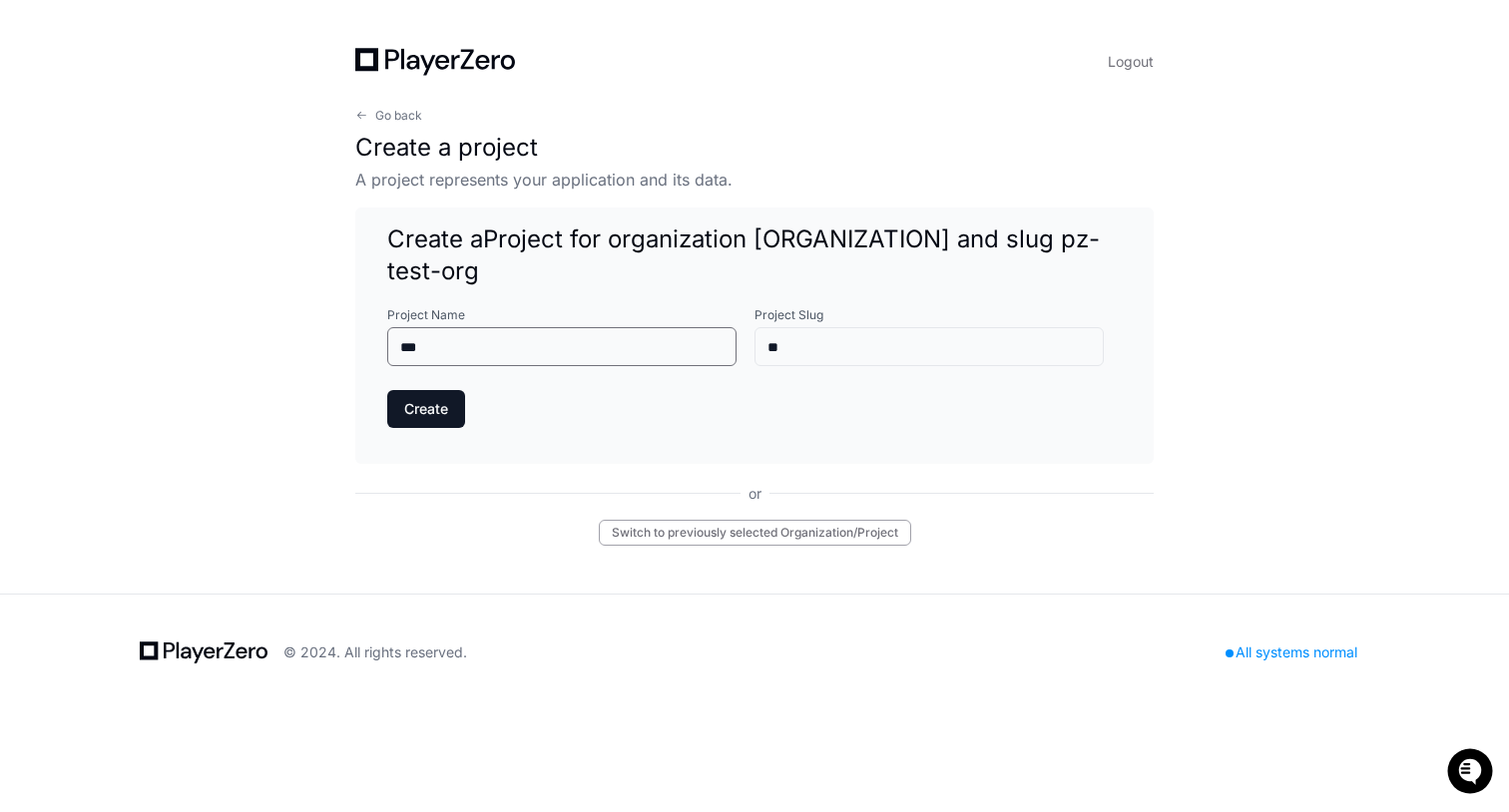 type on "****" 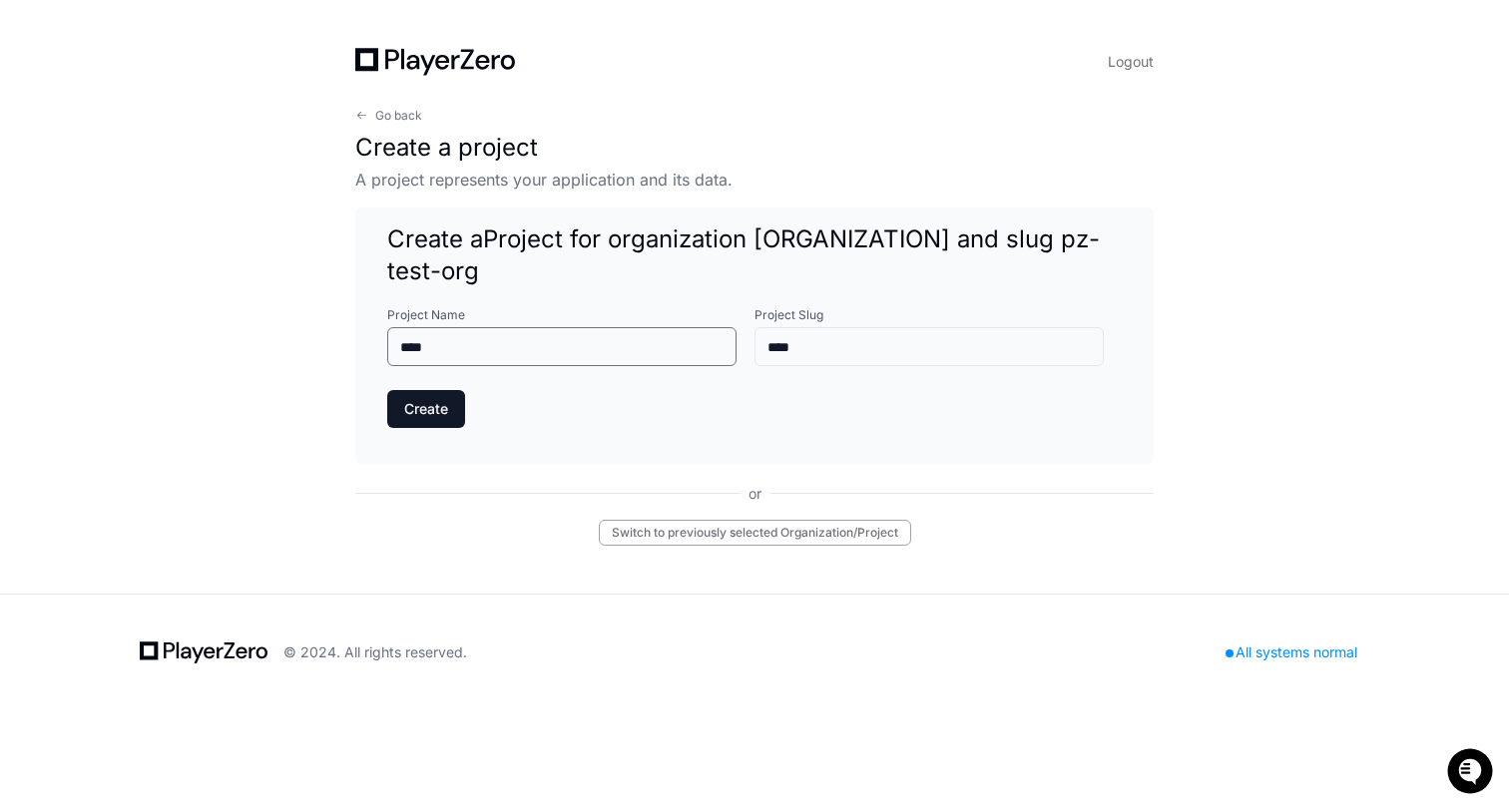 type on "*****" 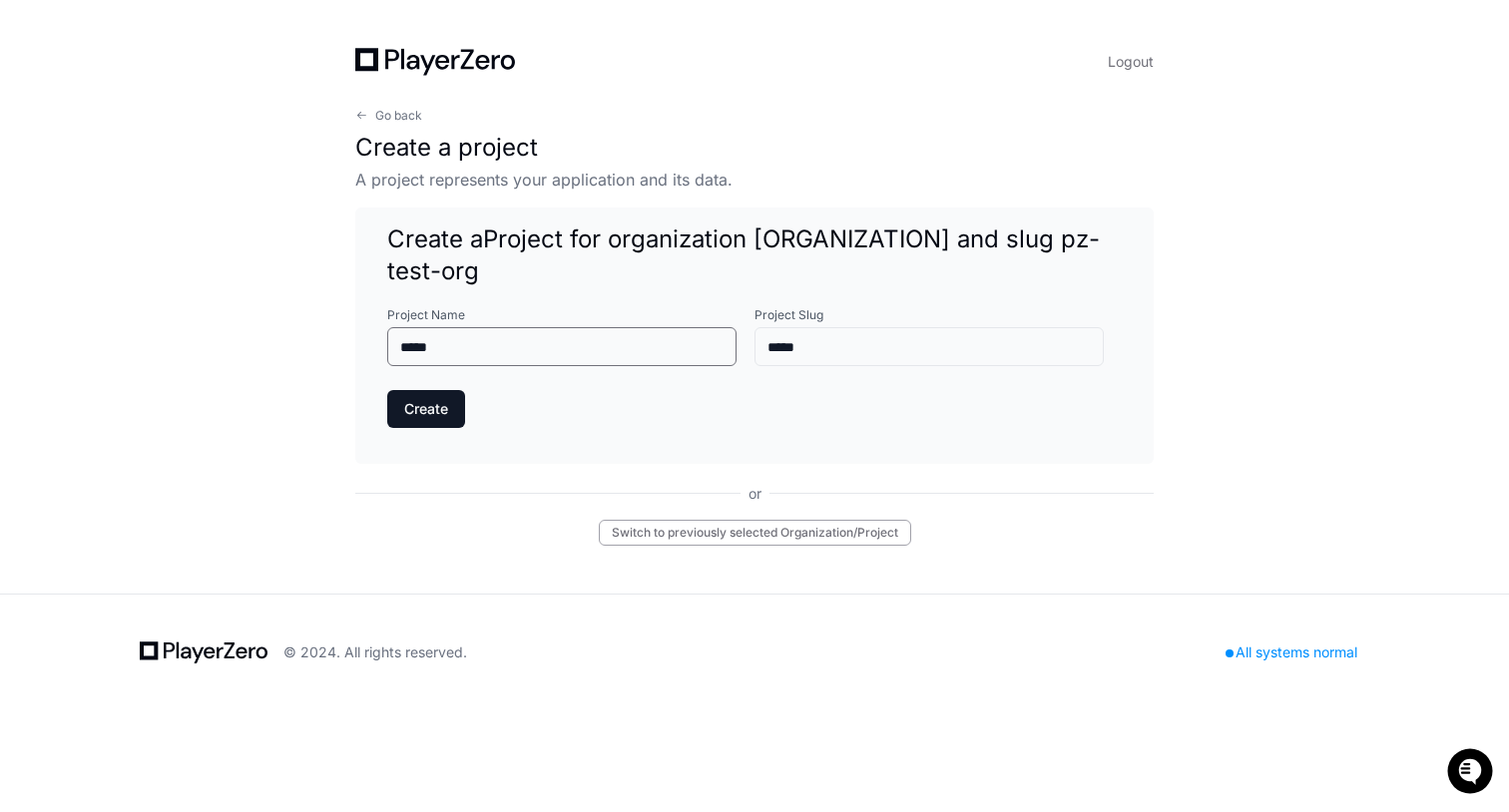 type on "******" 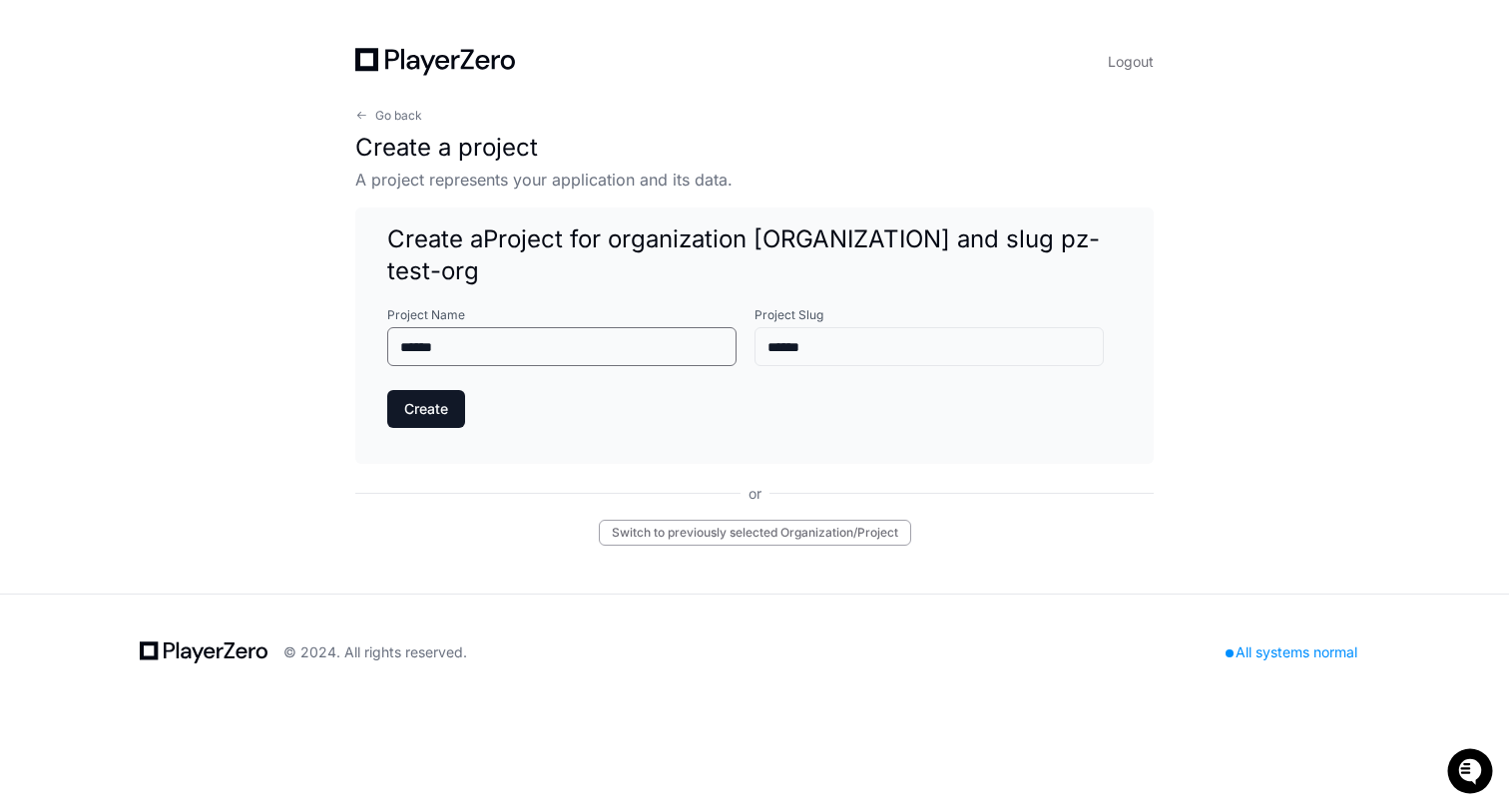 type on "*******" 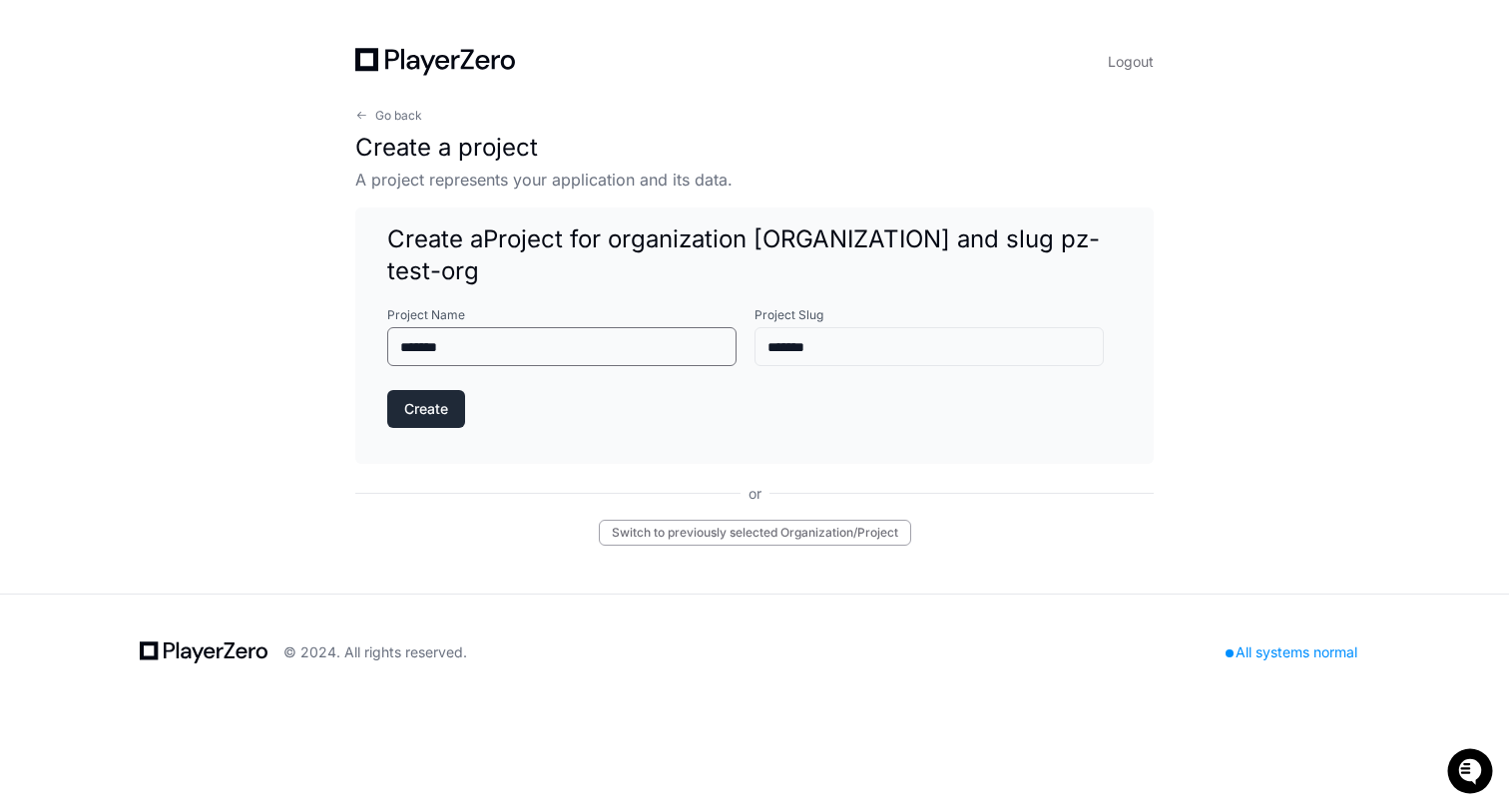 type on "*******" 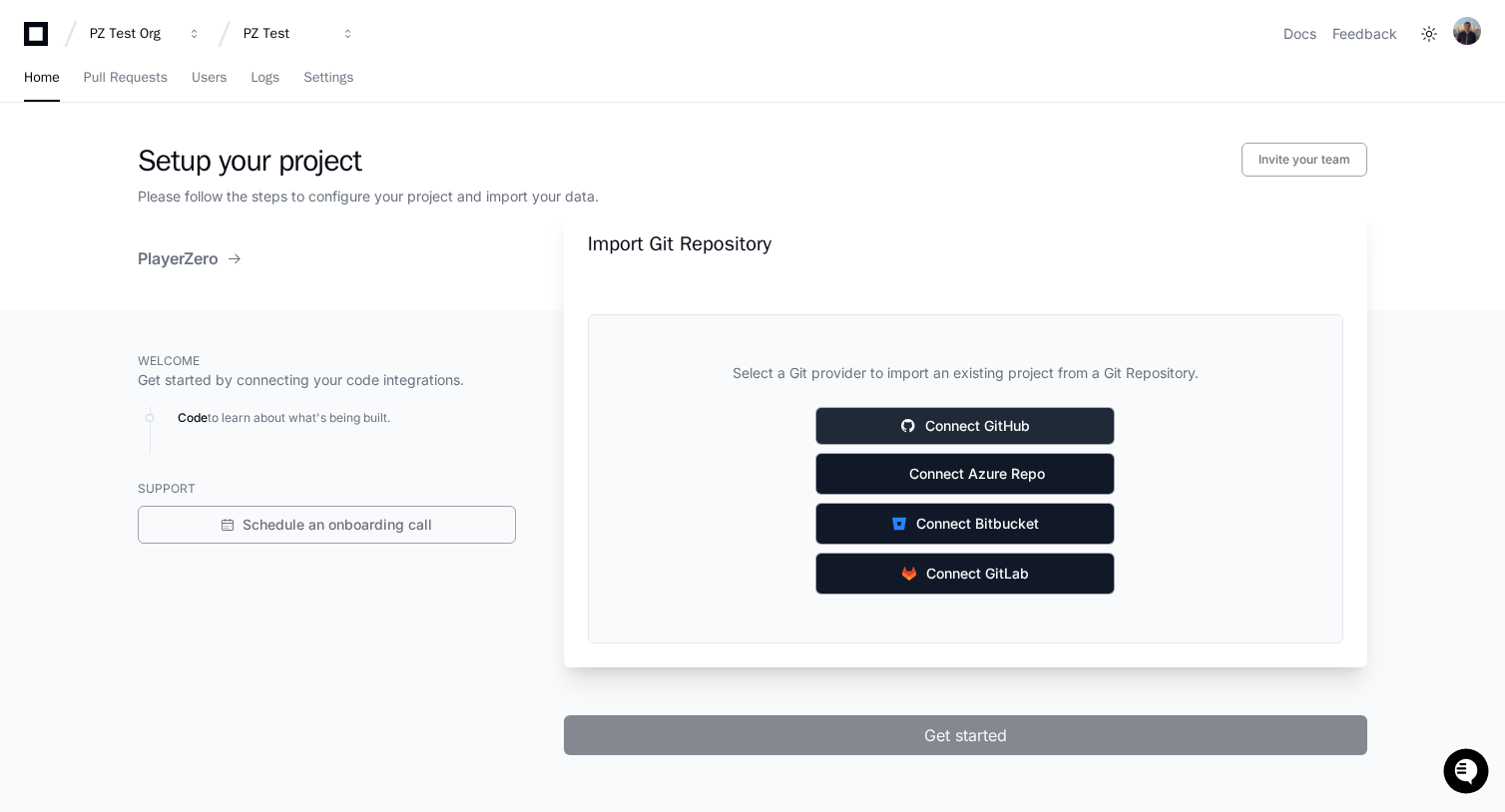 click on "Connect GitHub" 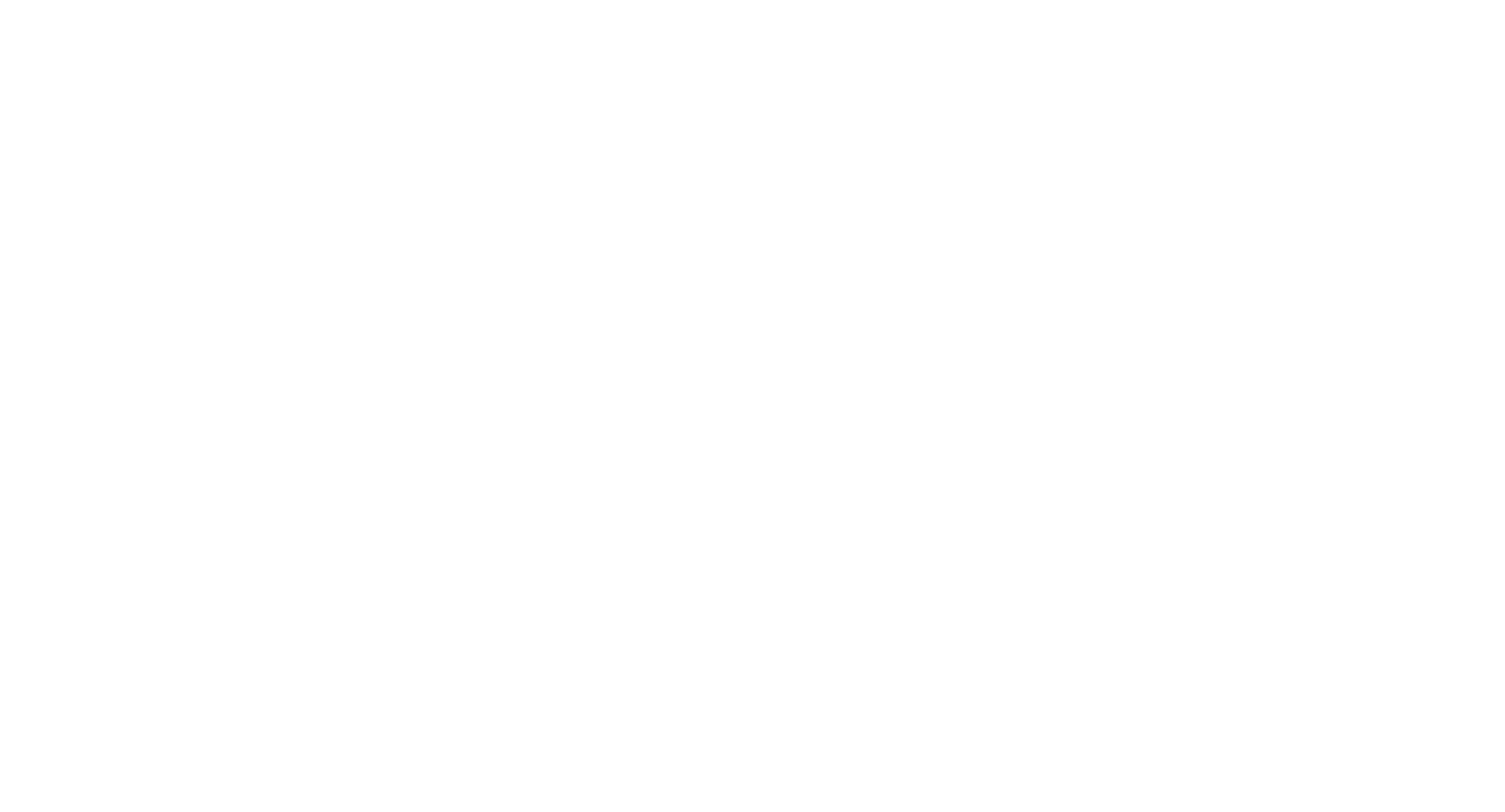 scroll, scrollTop: 0, scrollLeft: 0, axis: both 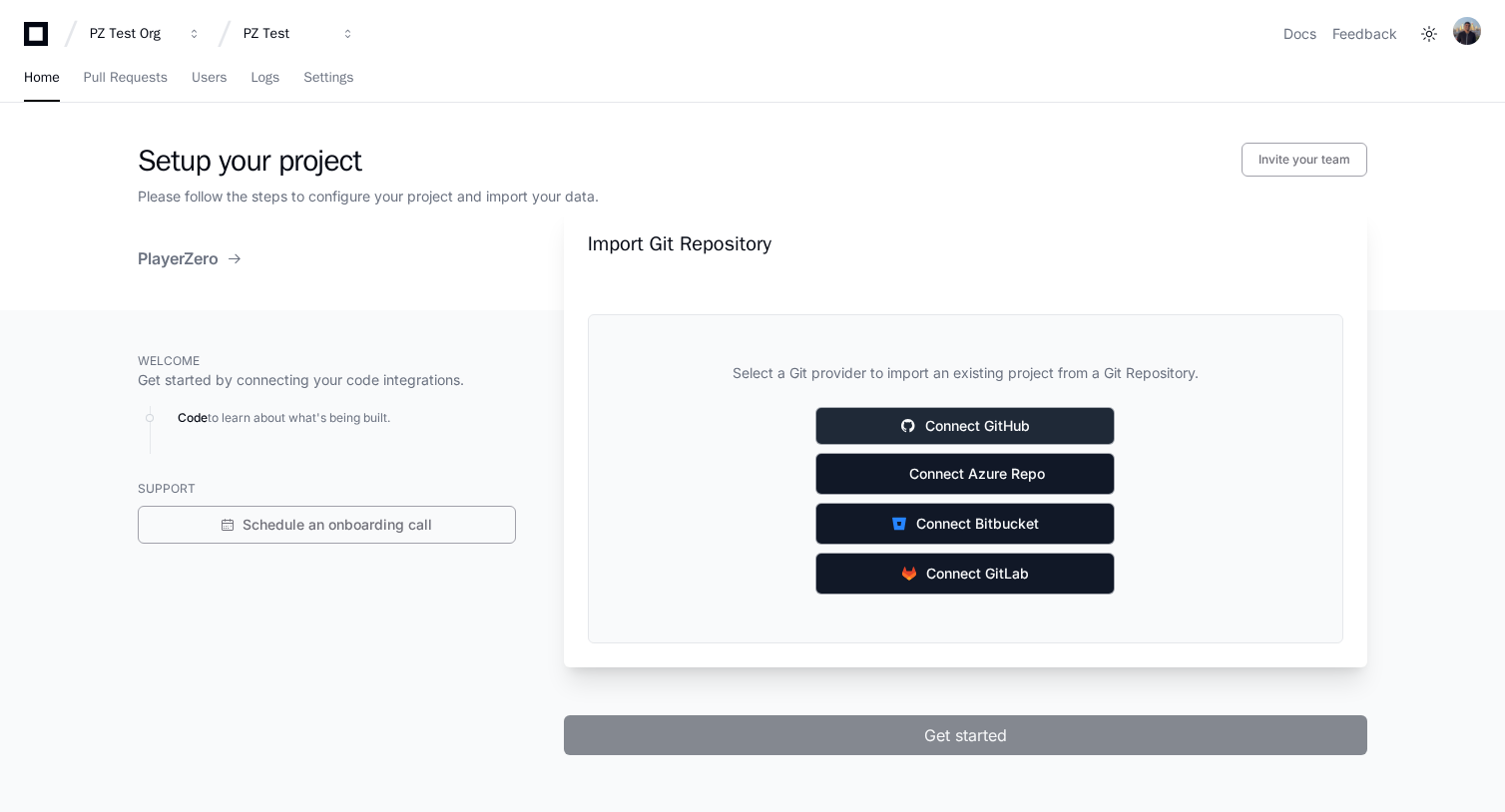 click on "Connect GitHub" 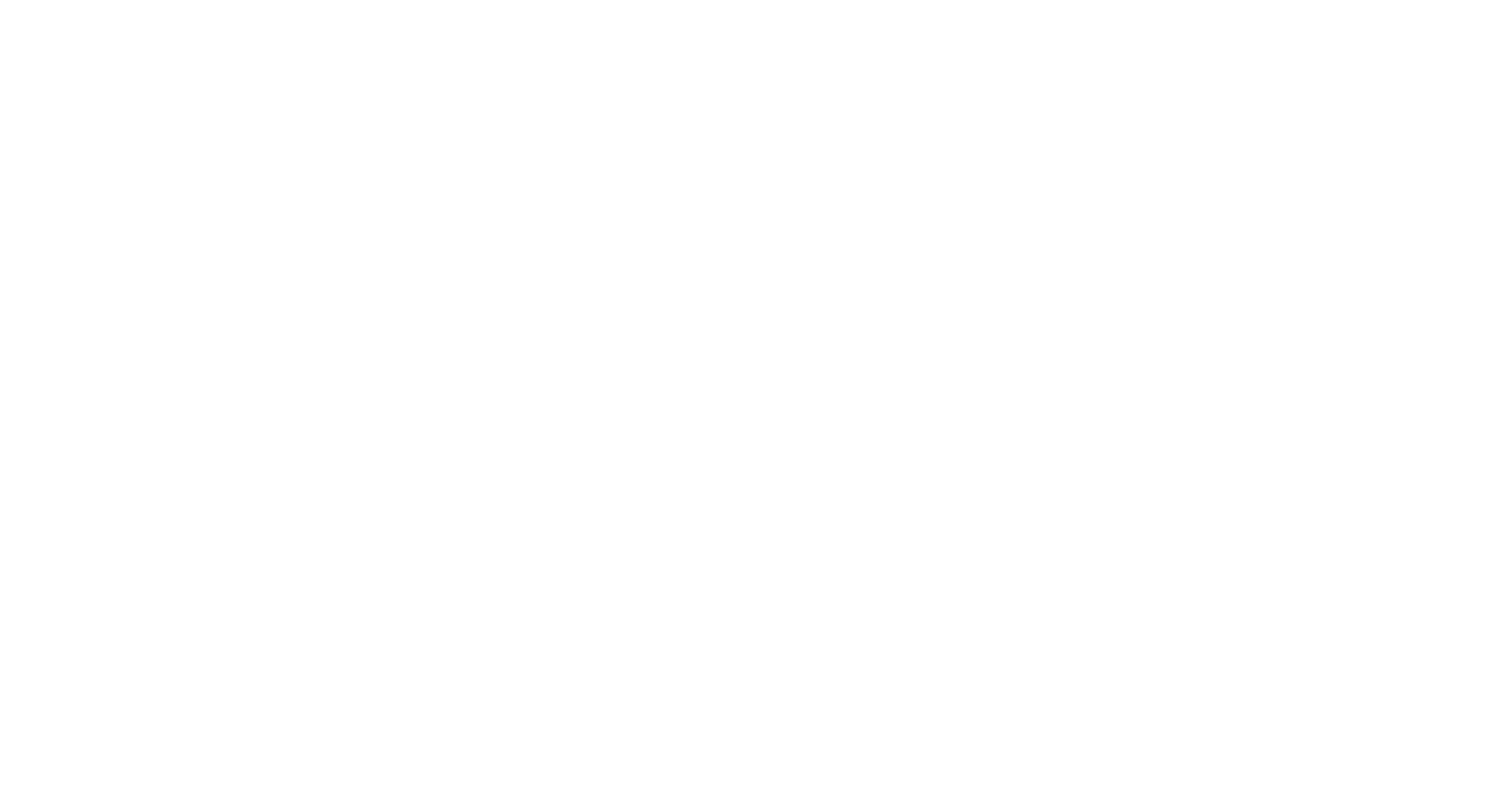 scroll, scrollTop: 0, scrollLeft: 0, axis: both 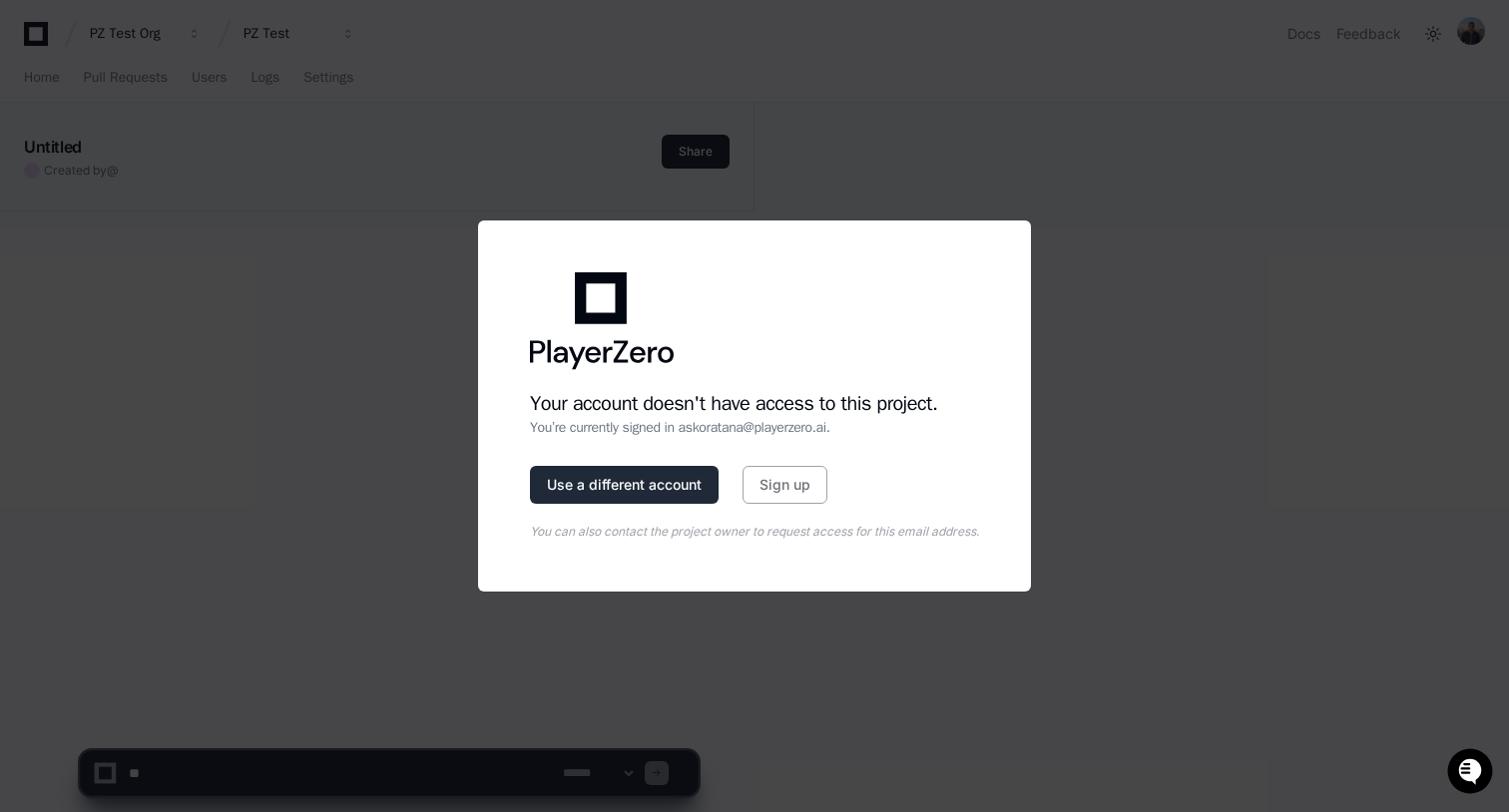 click on "Use a different account" at bounding box center (624, 485) 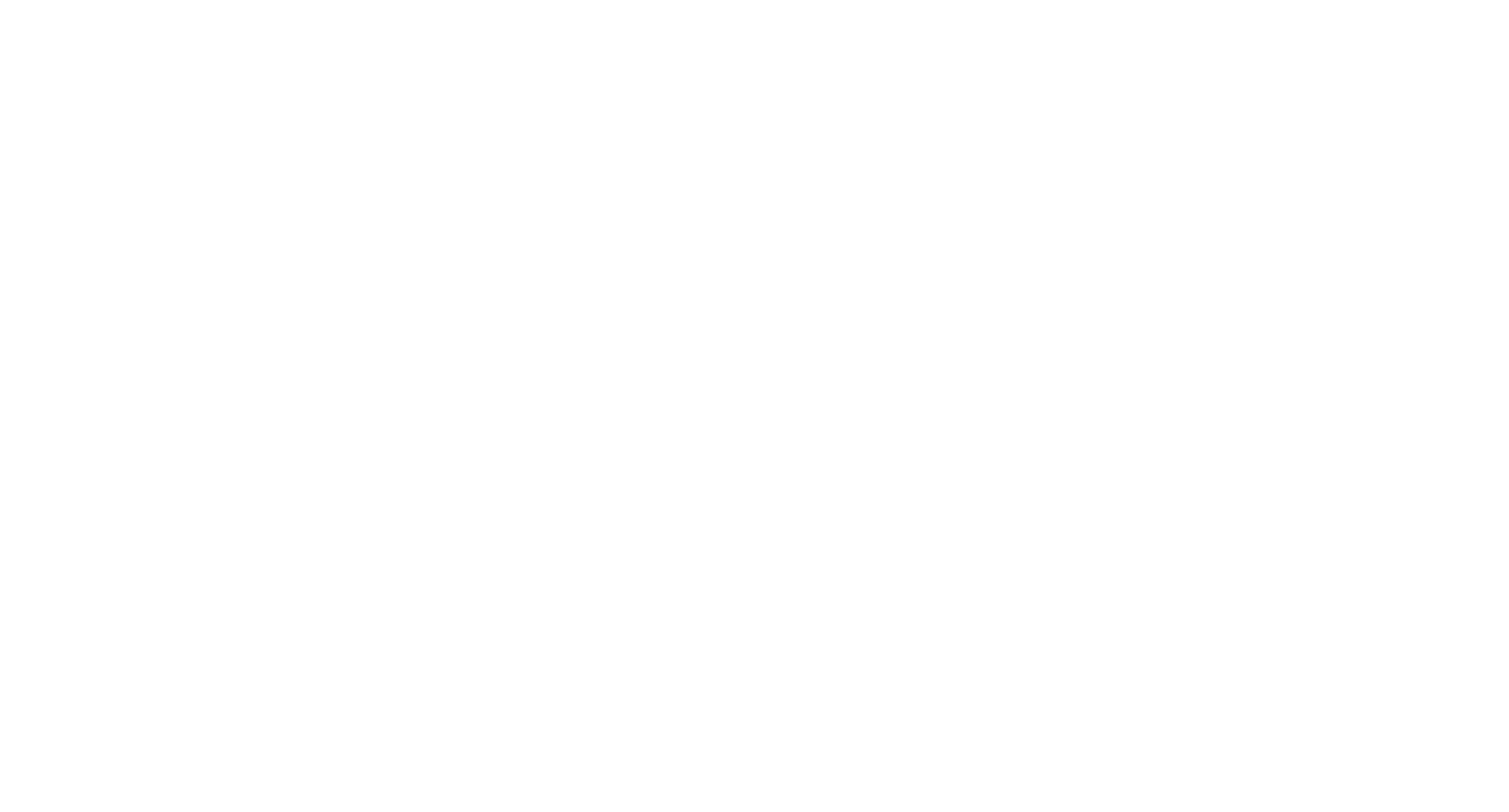 scroll, scrollTop: 0, scrollLeft: 0, axis: both 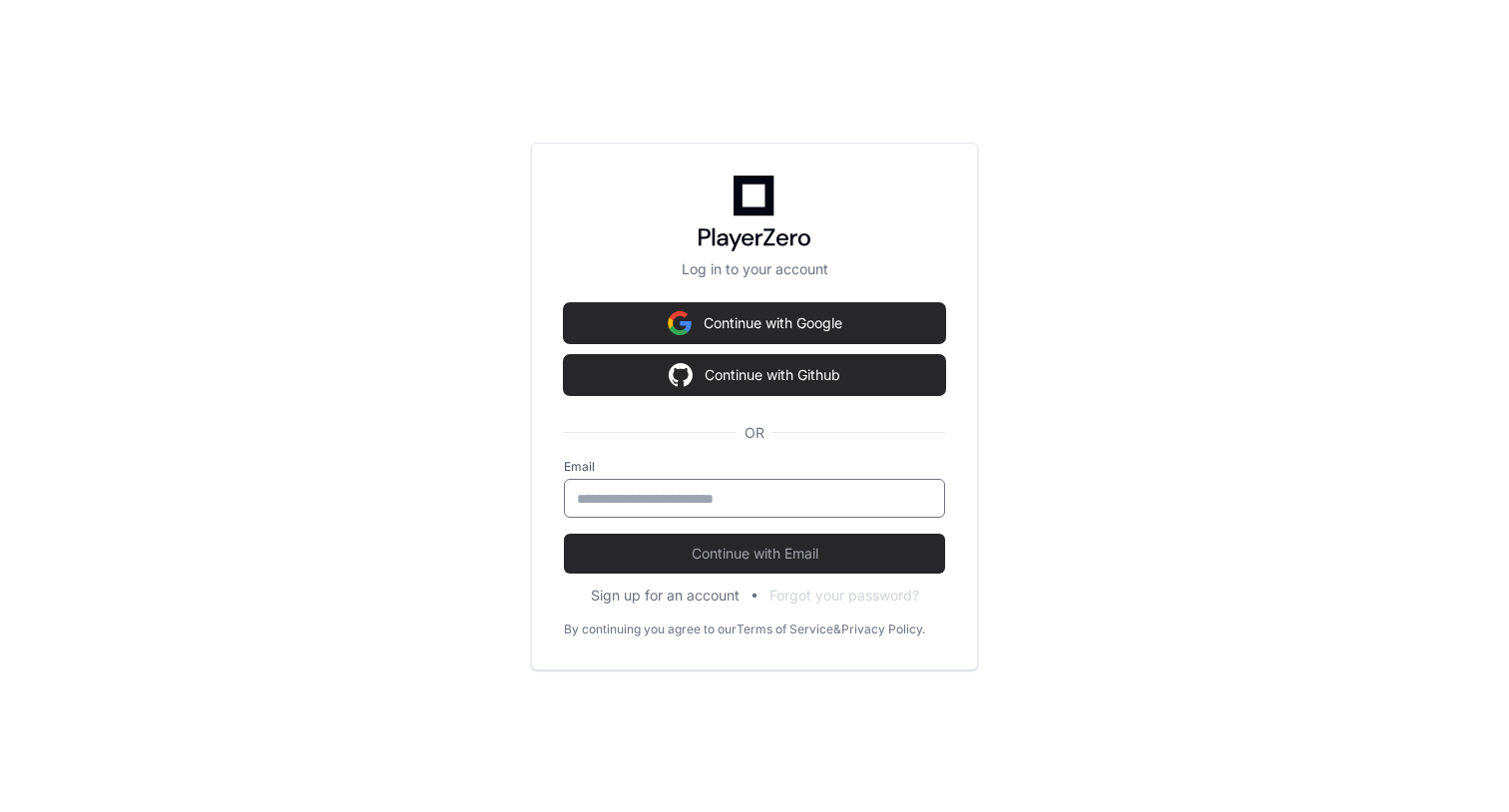 click at bounding box center (754, 499) 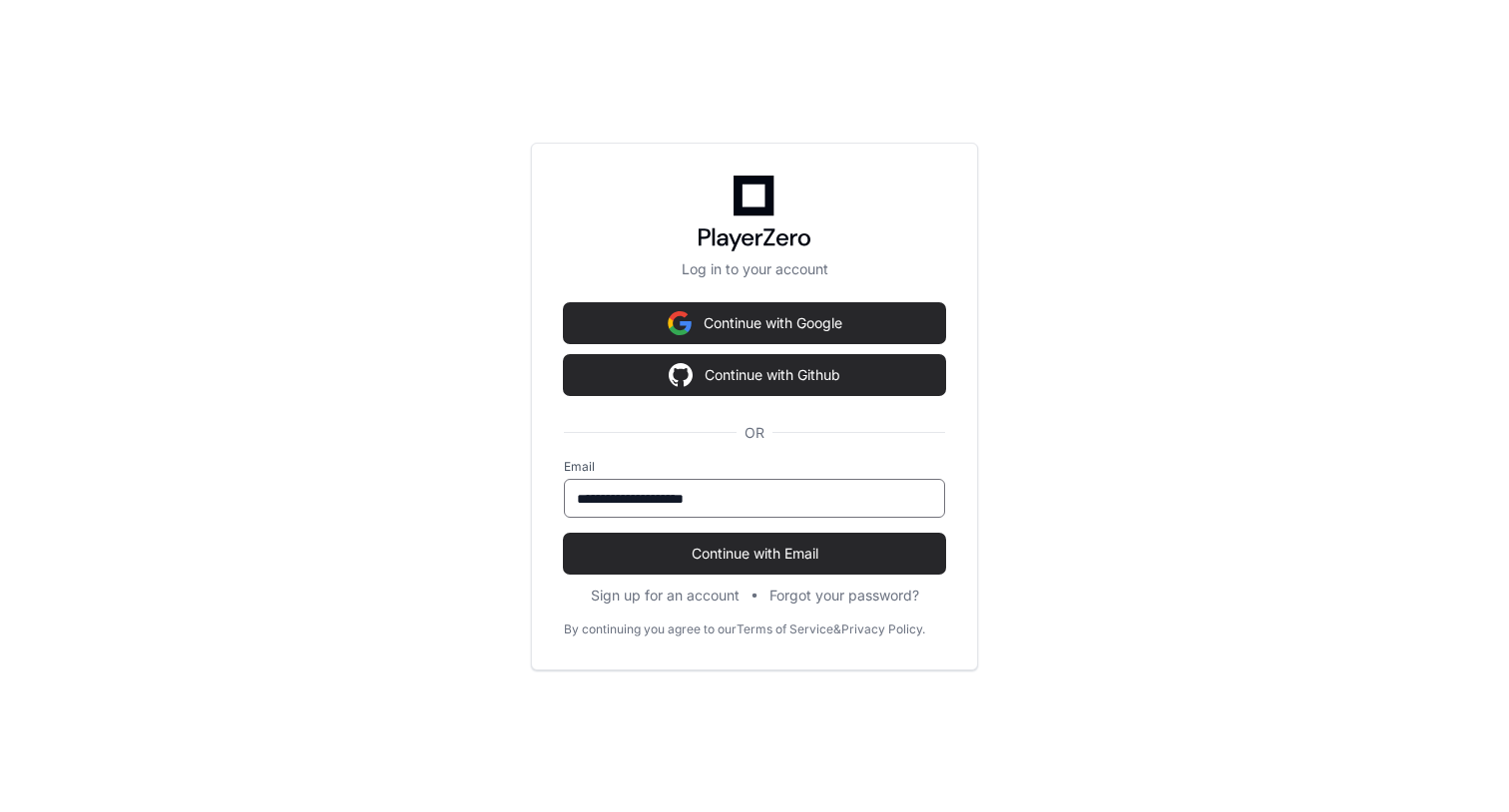 type on "**********" 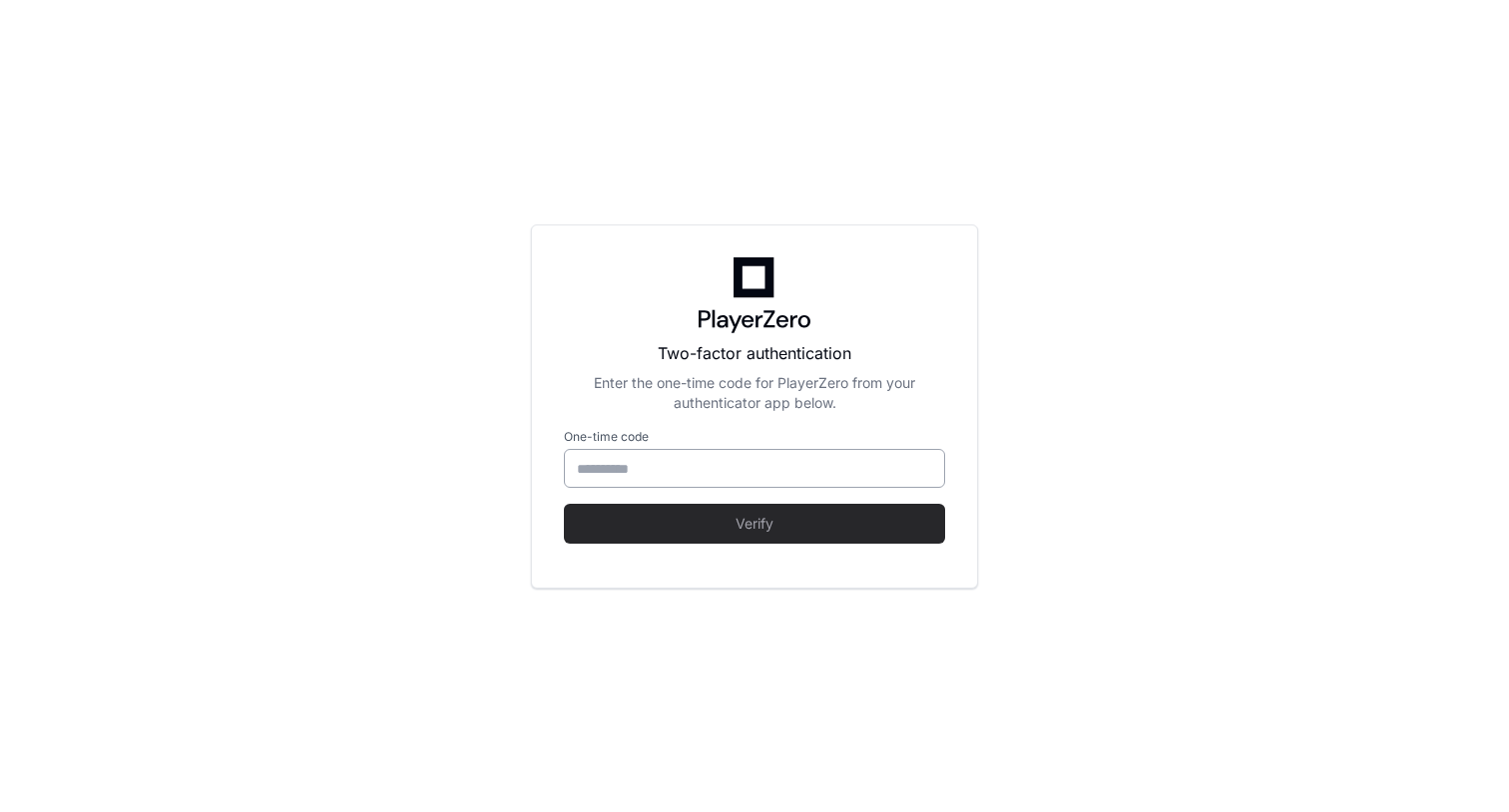 type on "******" 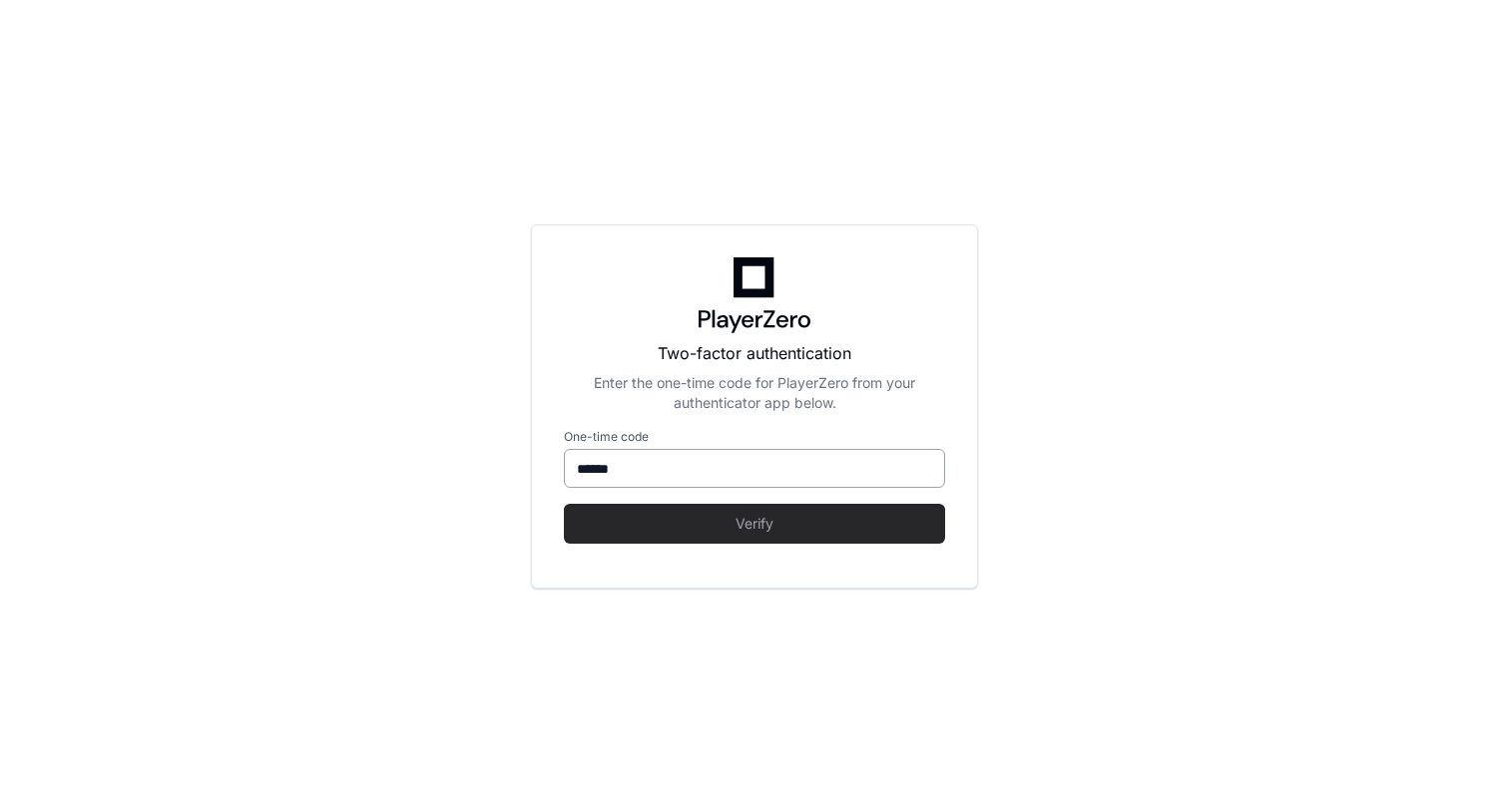 click on "******" at bounding box center [754, 469] 